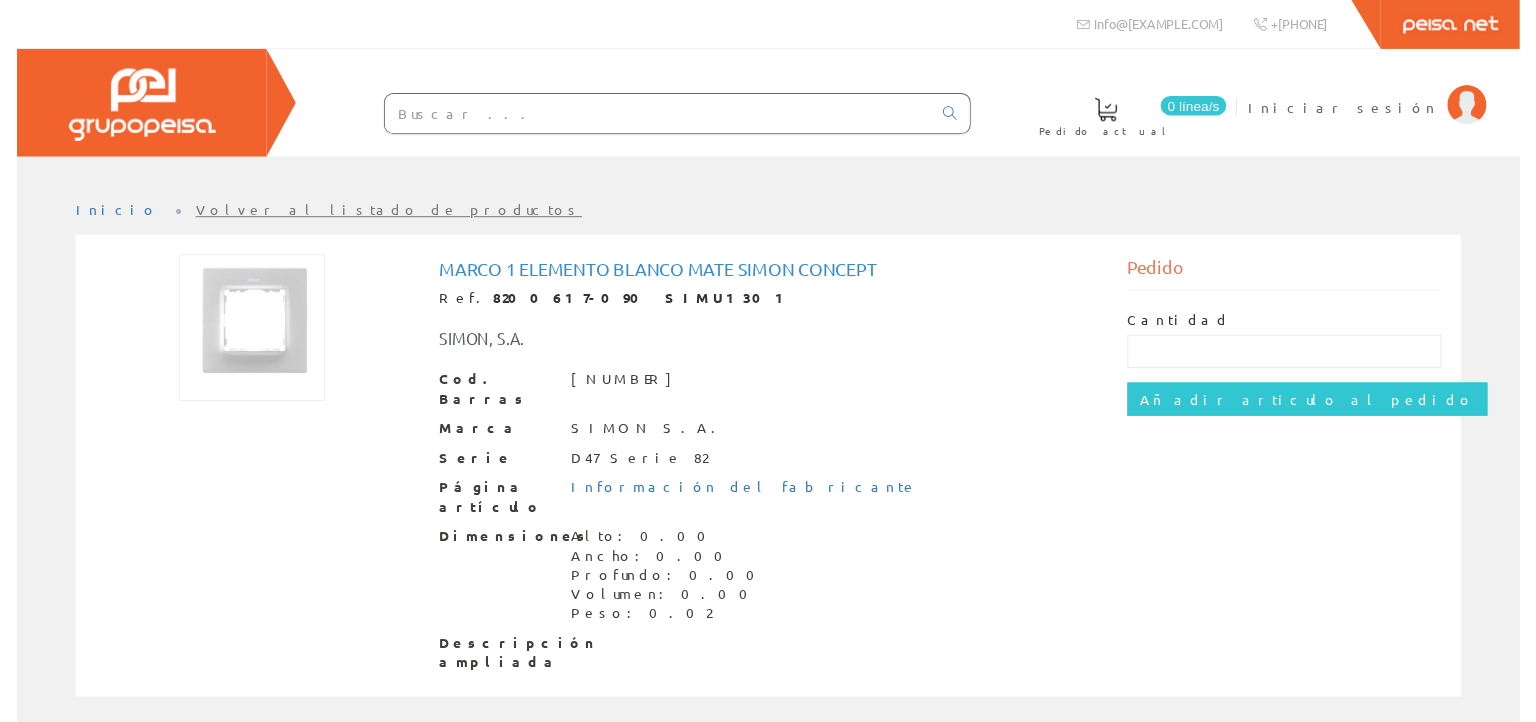 scroll, scrollTop: 0, scrollLeft: 0, axis: both 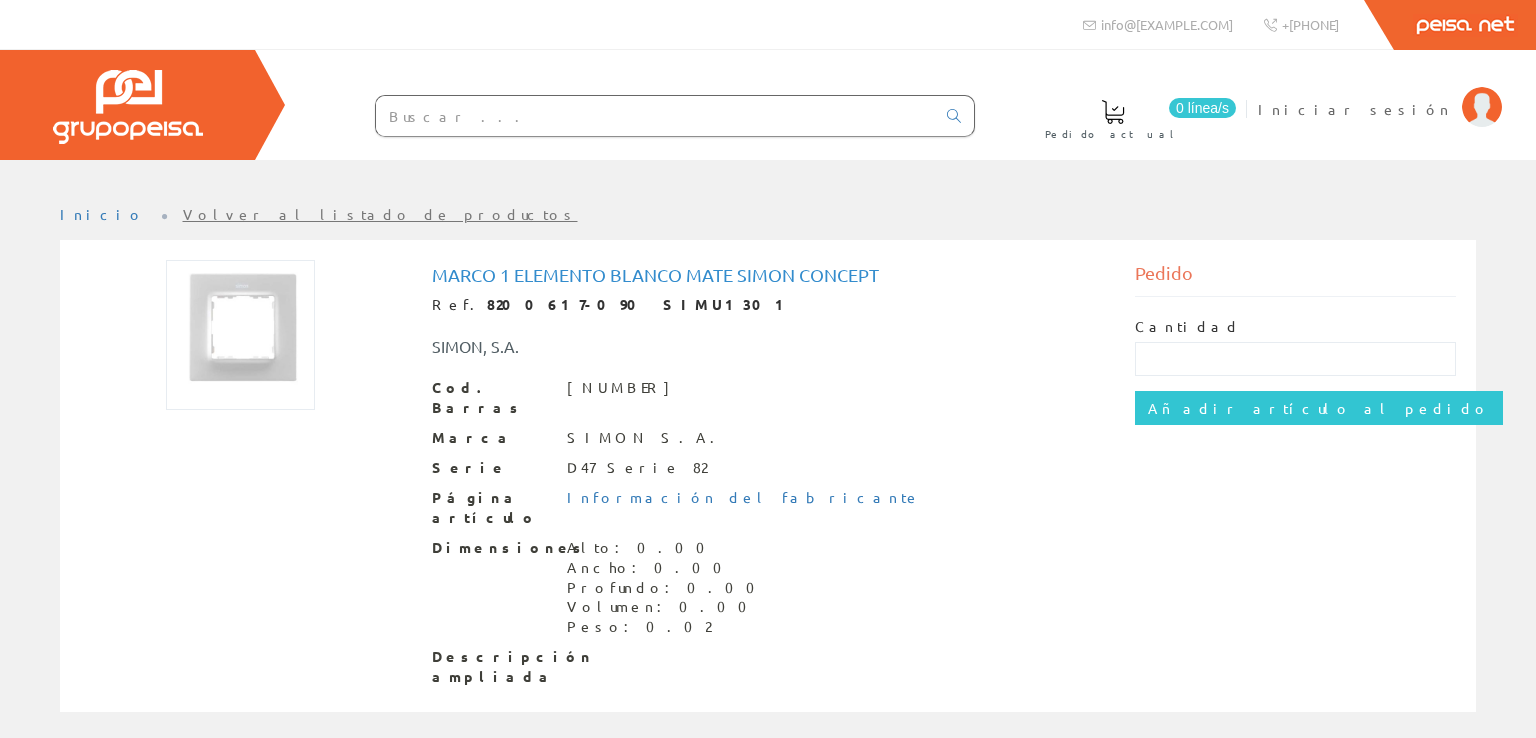 click at bounding box center (655, 116) 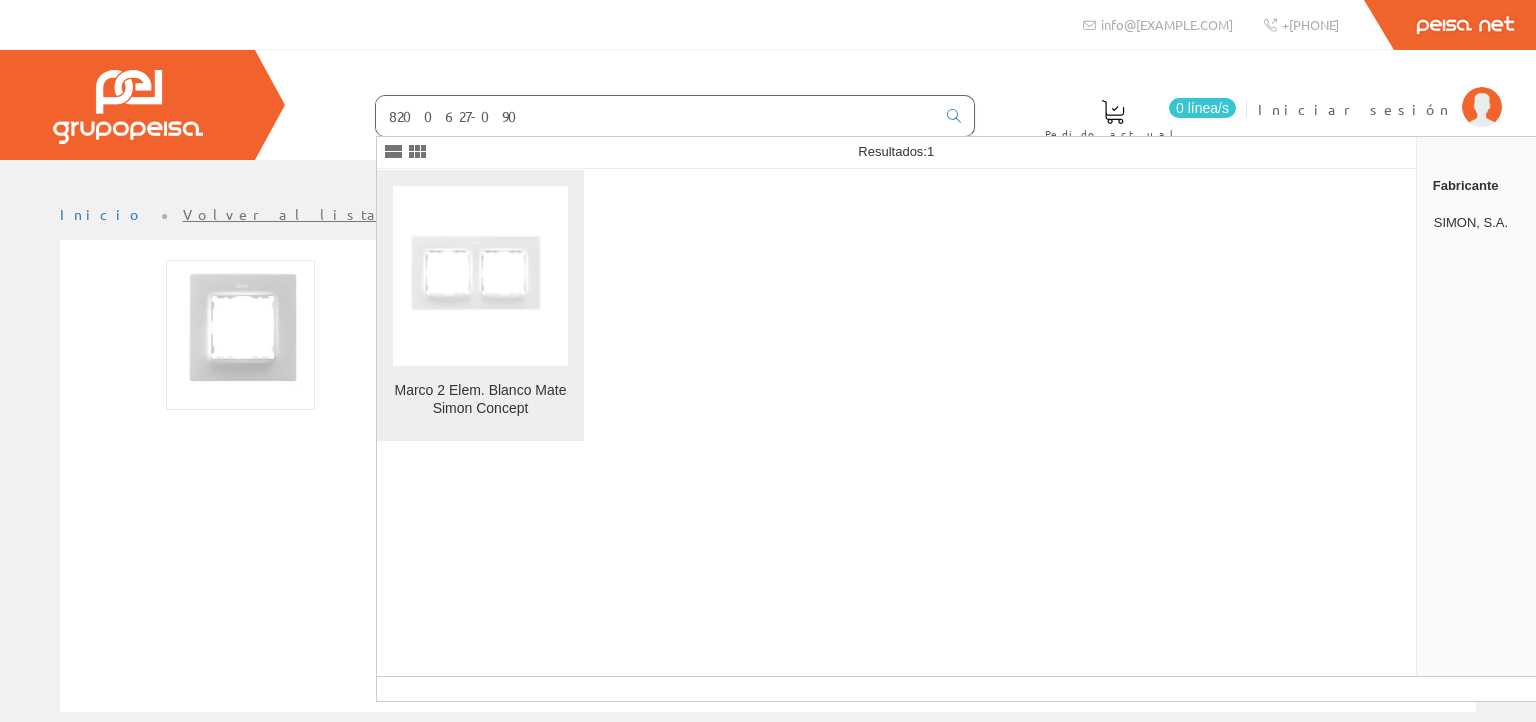 type on "8200627-090" 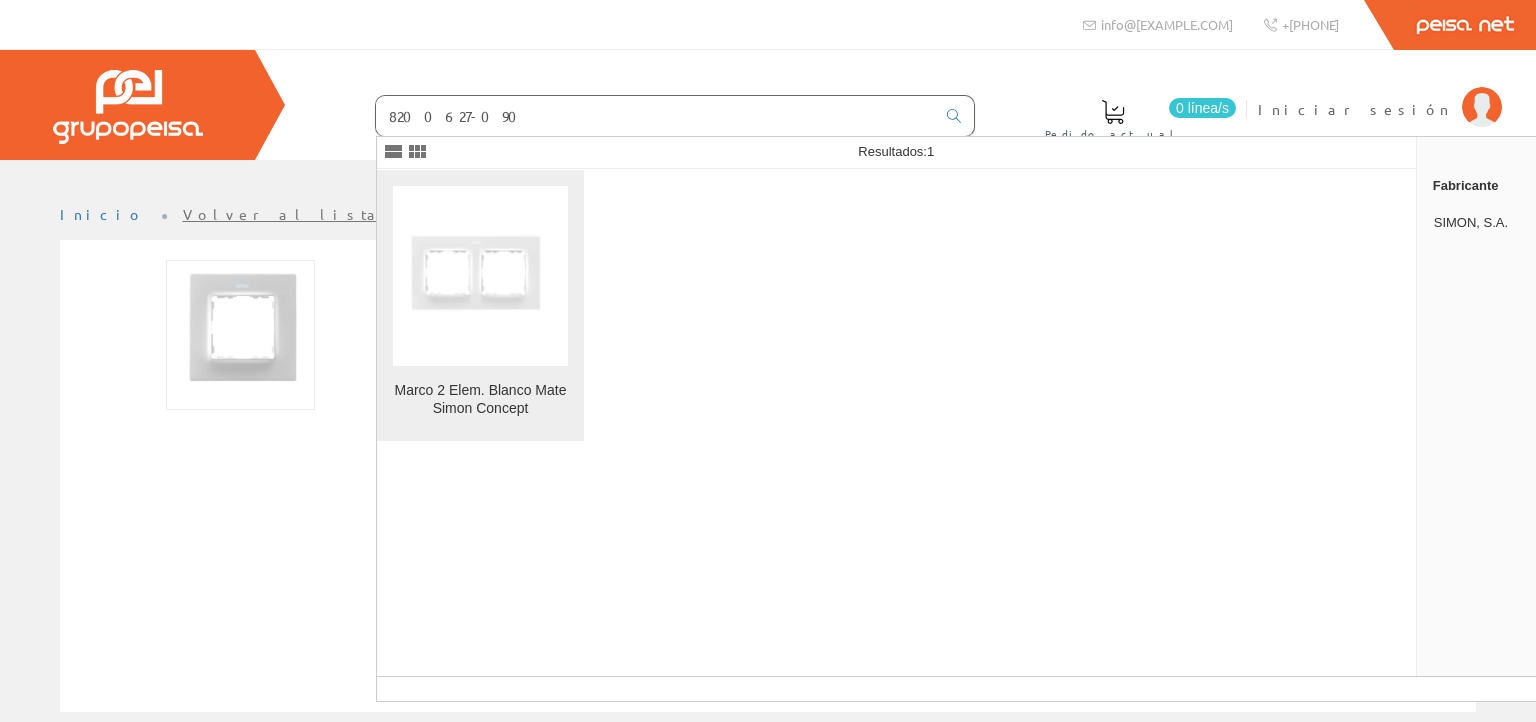 click at bounding box center (480, 276) 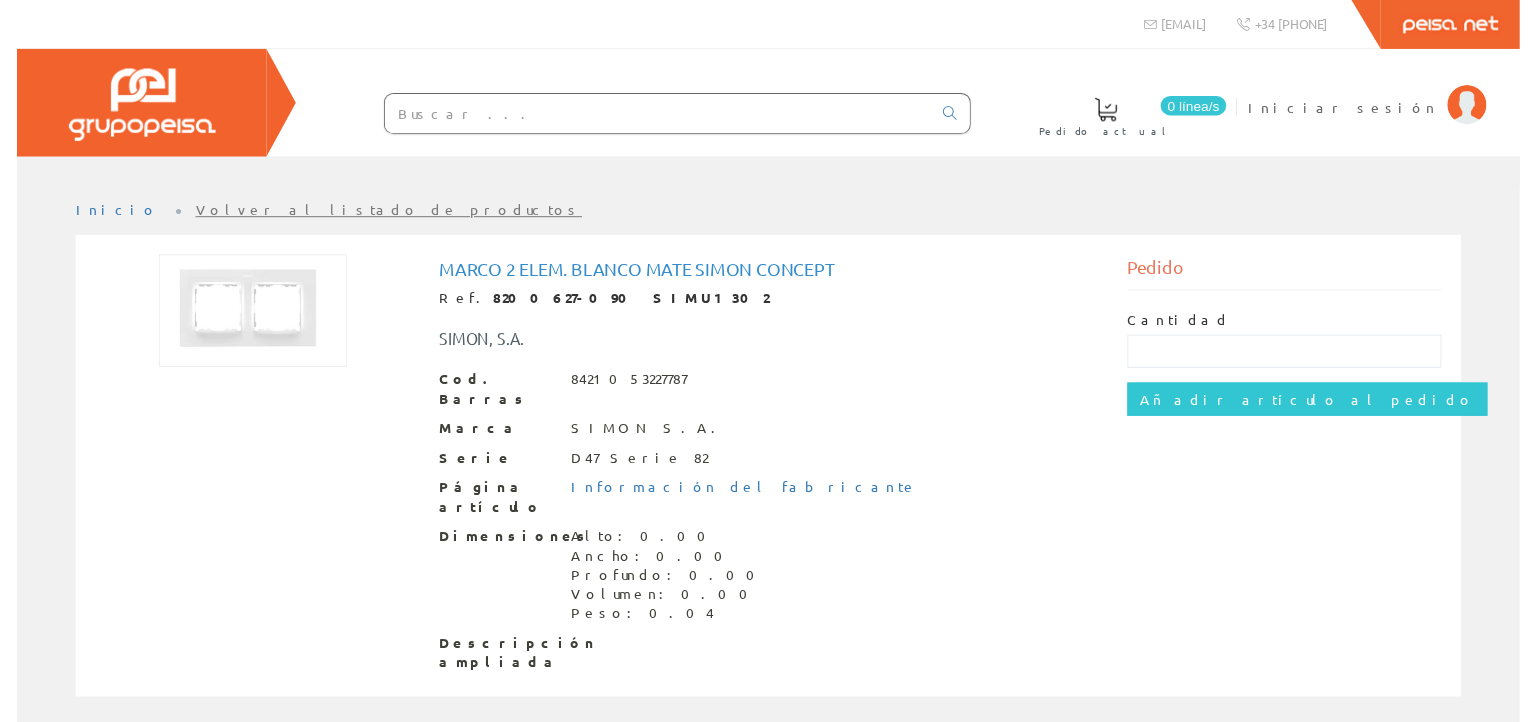scroll, scrollTop: 0, scrollLeft: 0, axis: both 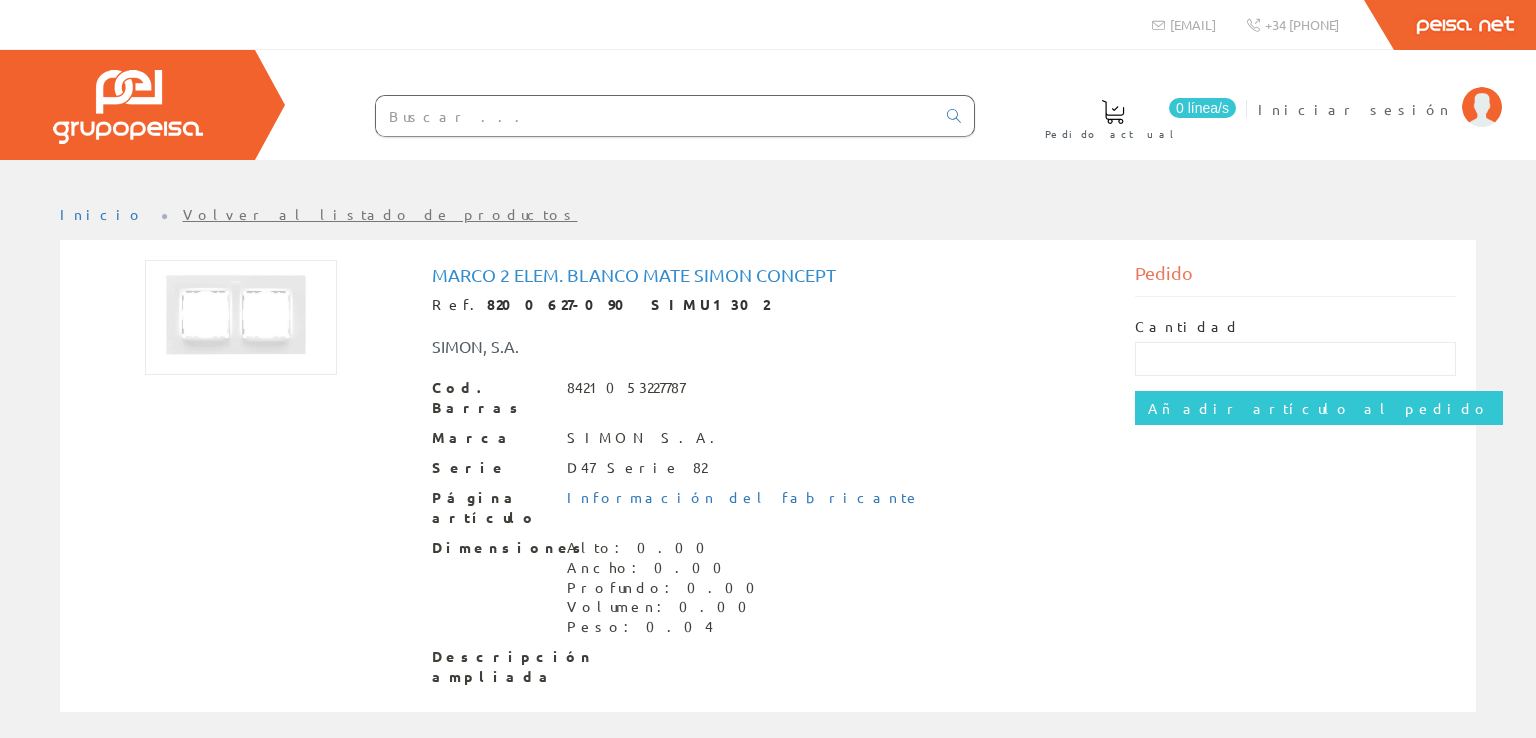 click at bounding box center [655, 116] 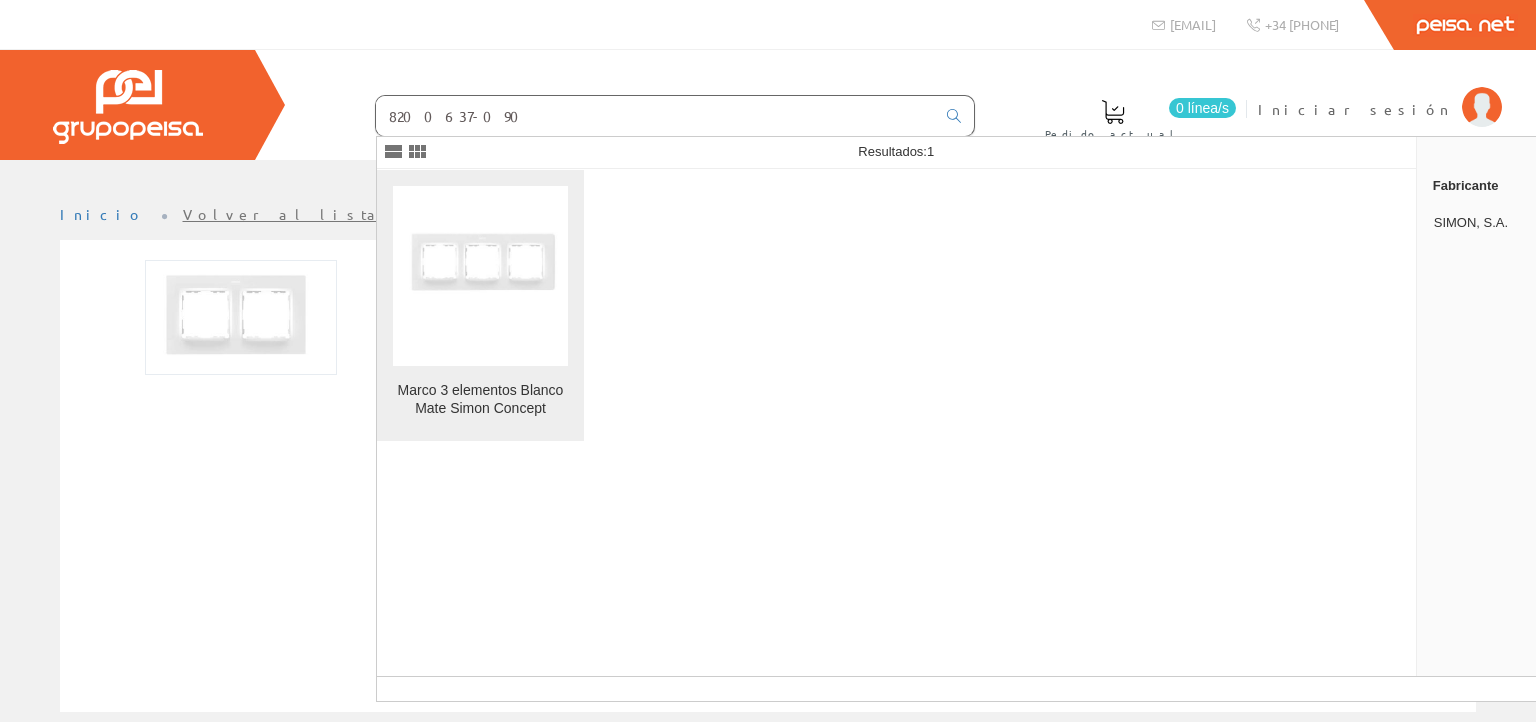 type on "8200637-090" 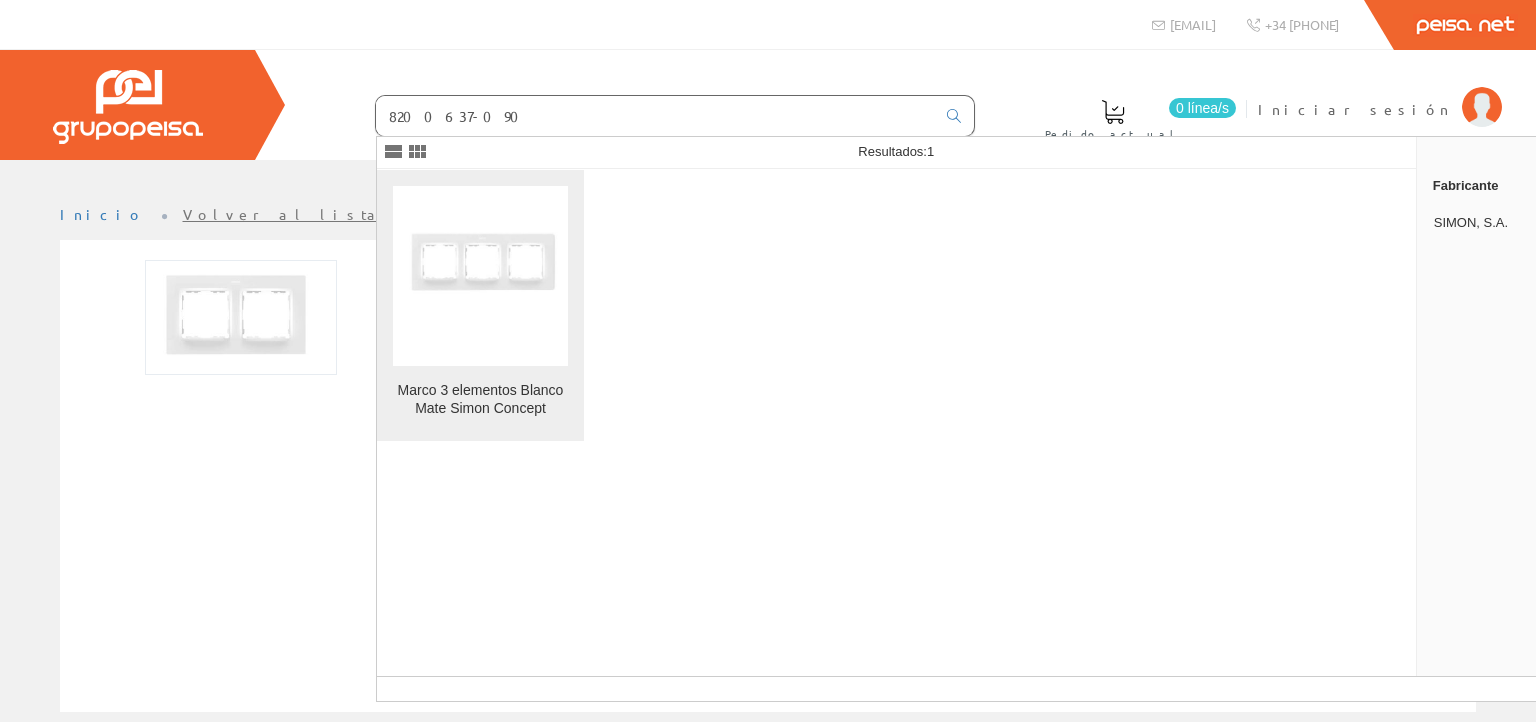 click on "Marco 3 elementos Blanco Mate Simon Concept" at bounding box center [480, 400] 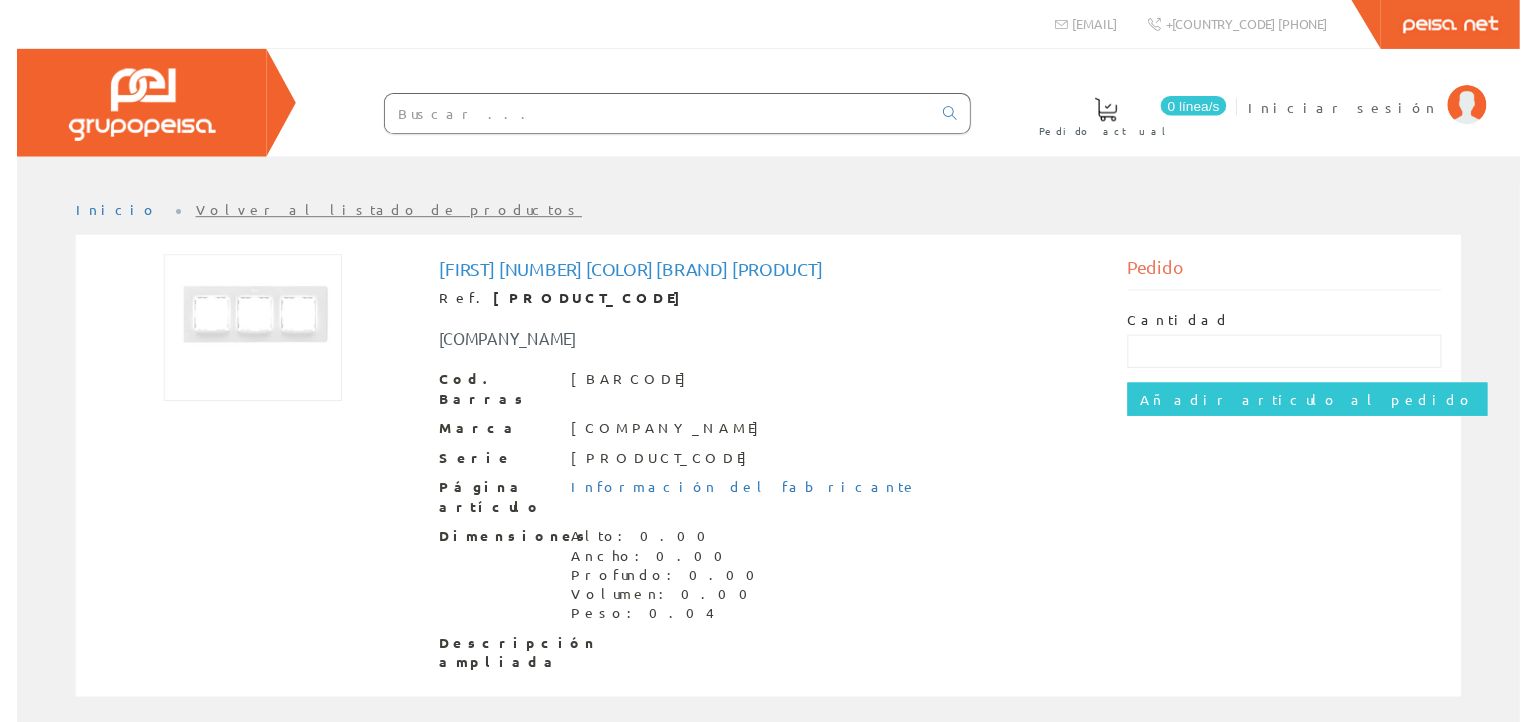 scroll, scrollTop: 0, scrollLeft: 0, axis: both 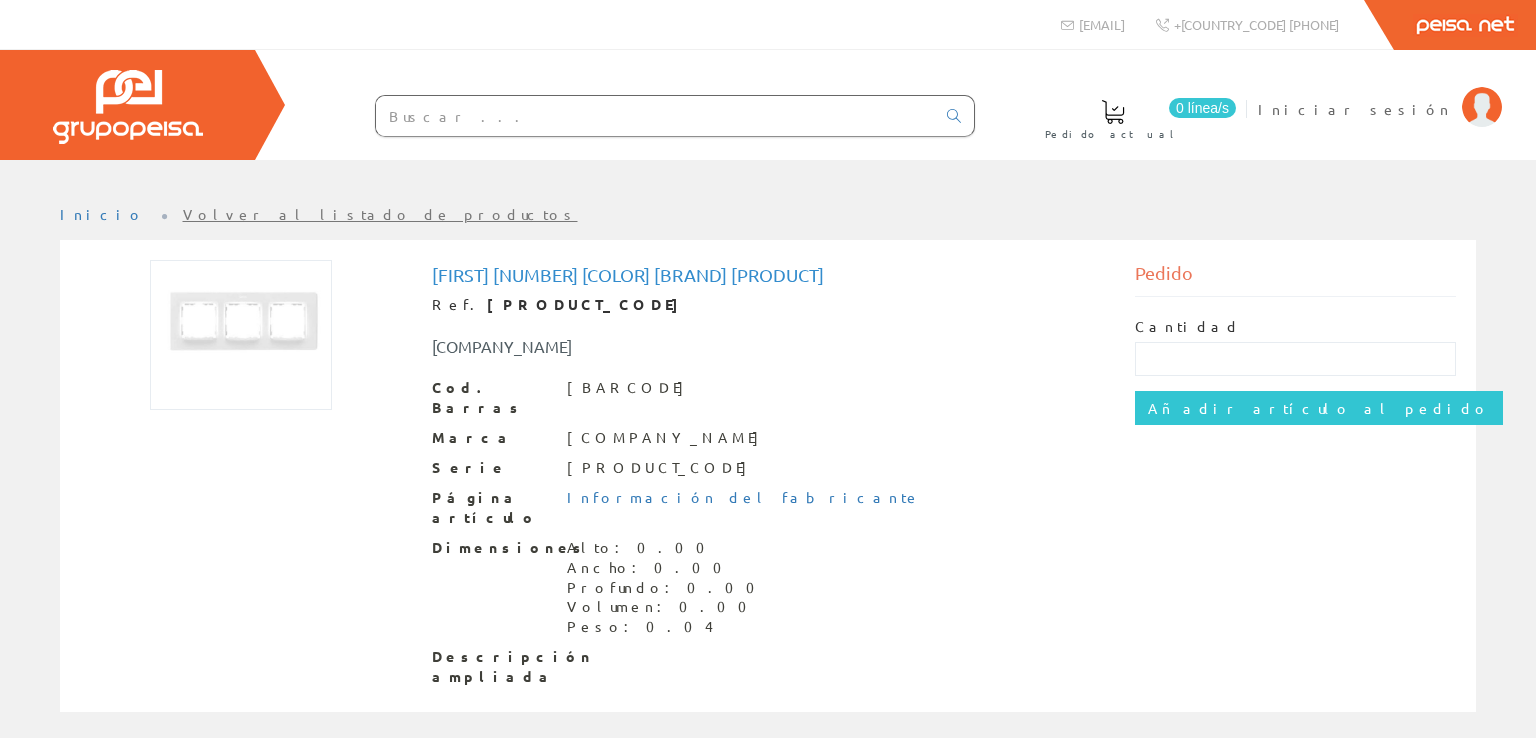 click at bounding box center (655, 116) 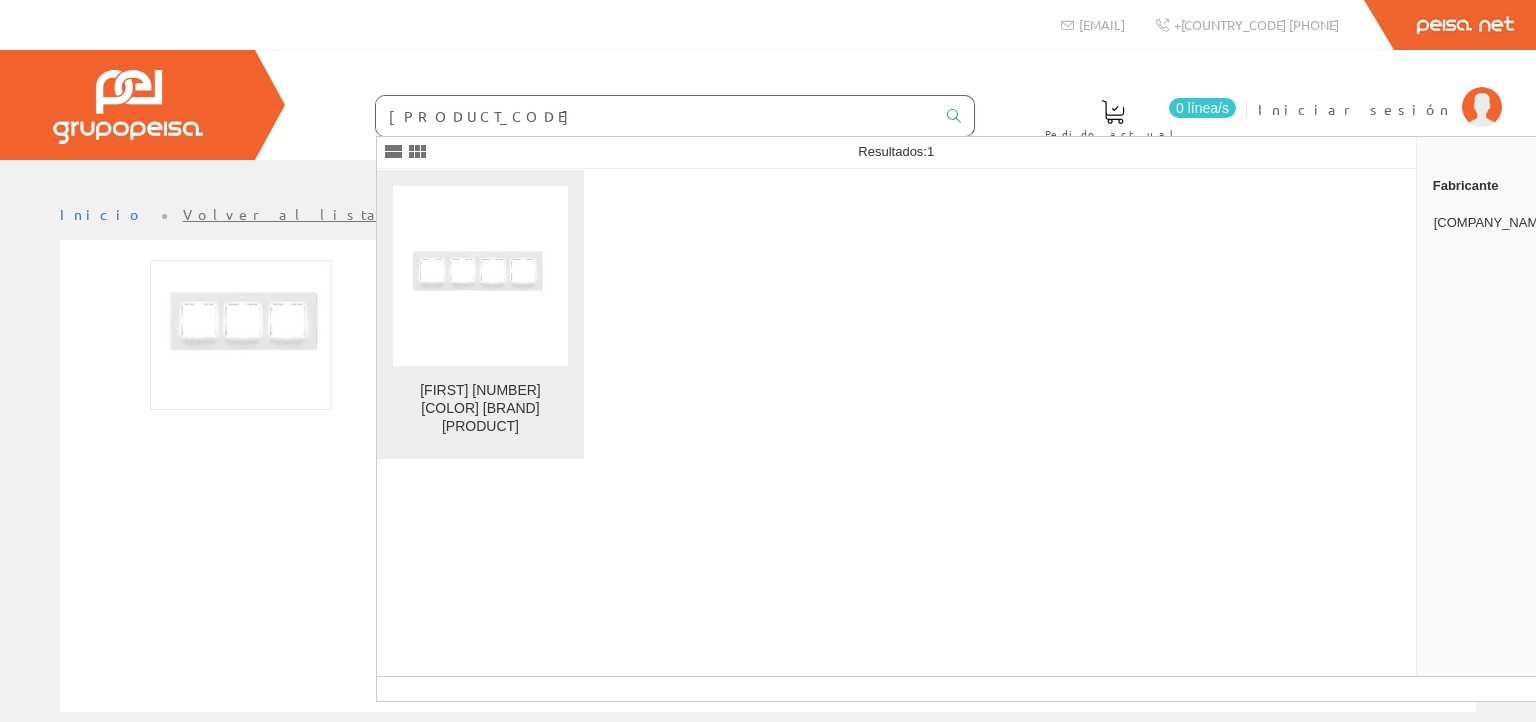 type on "[PRODUCT_CODE]" 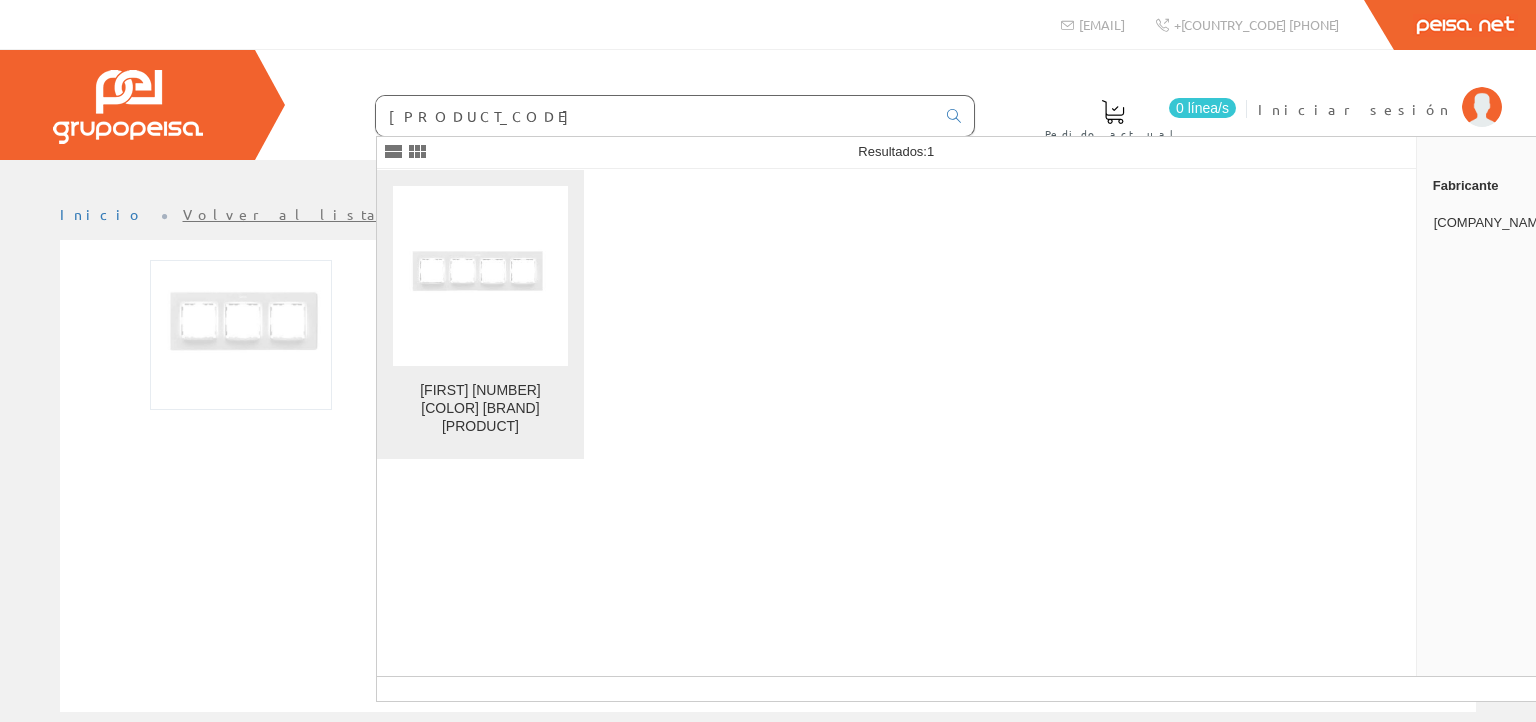 click at bounding box center (480, 276) 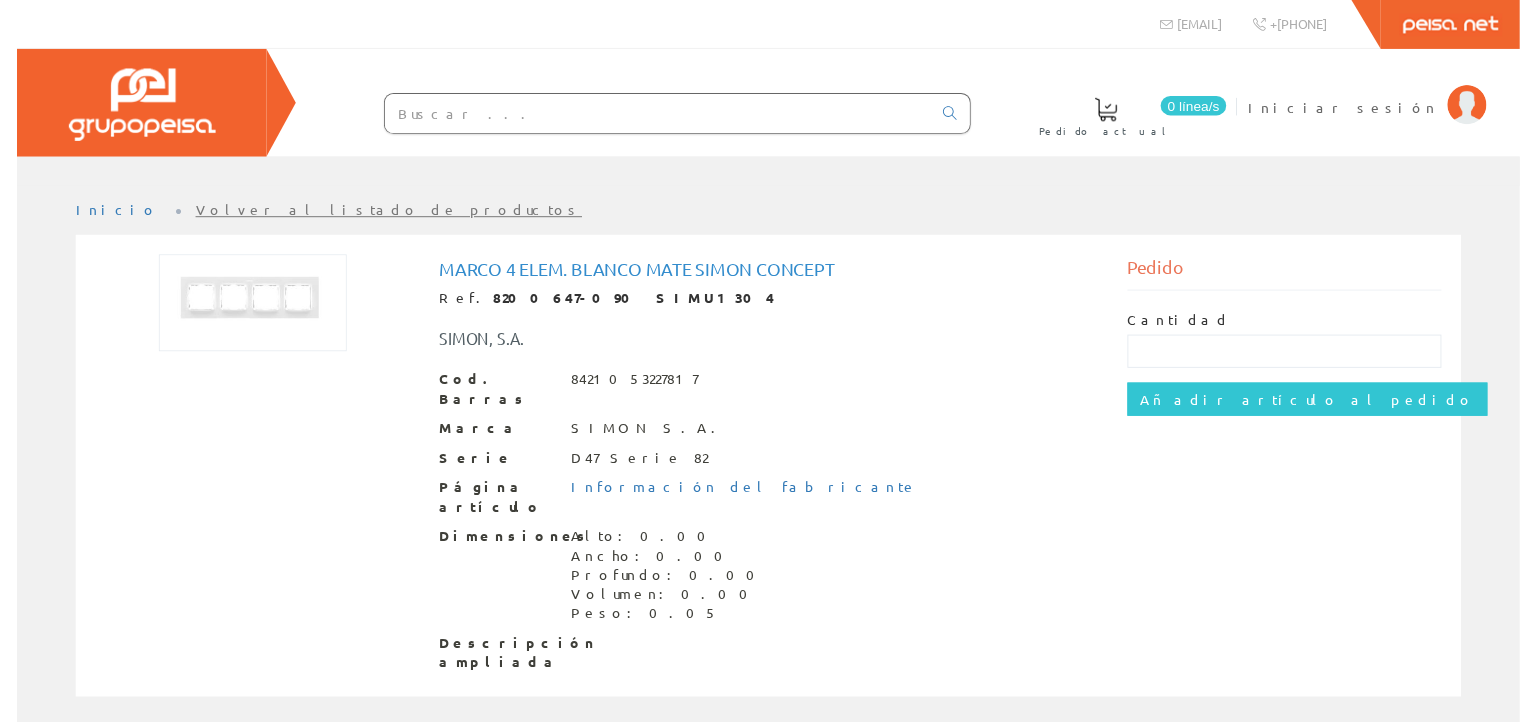 scroll, scrollTop: 0, scrollLeft: 0, axis: both 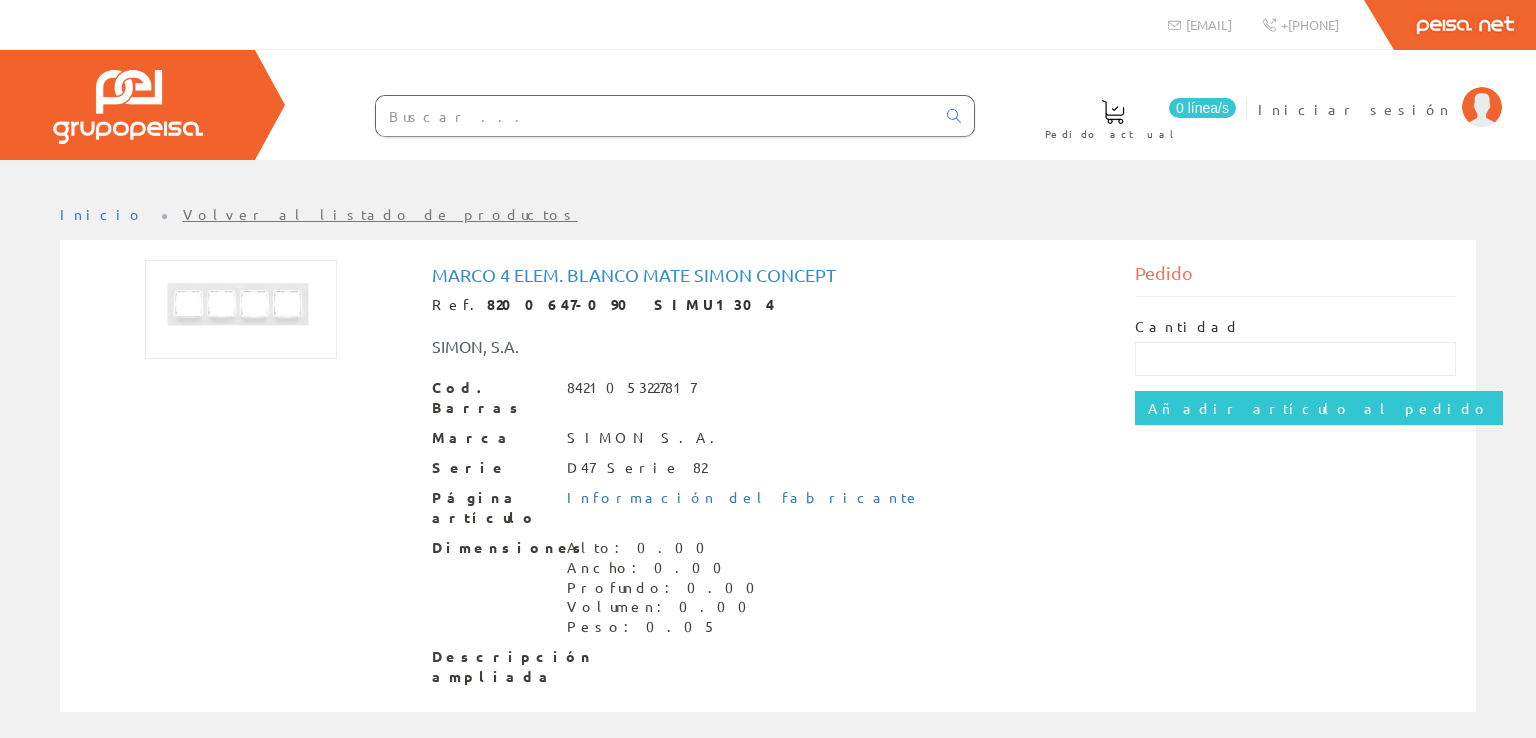 click at bounding box center [655, 116] 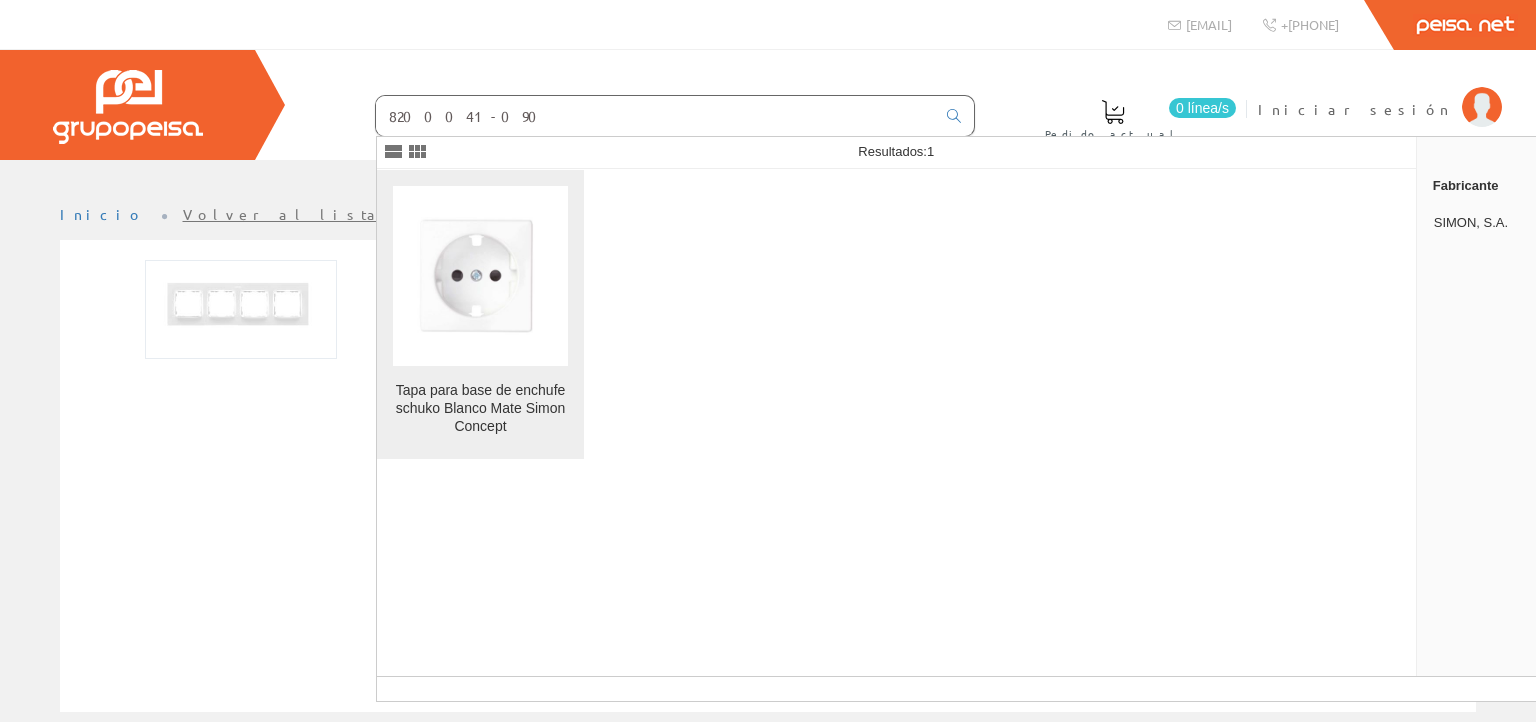 type on "8200041-090" 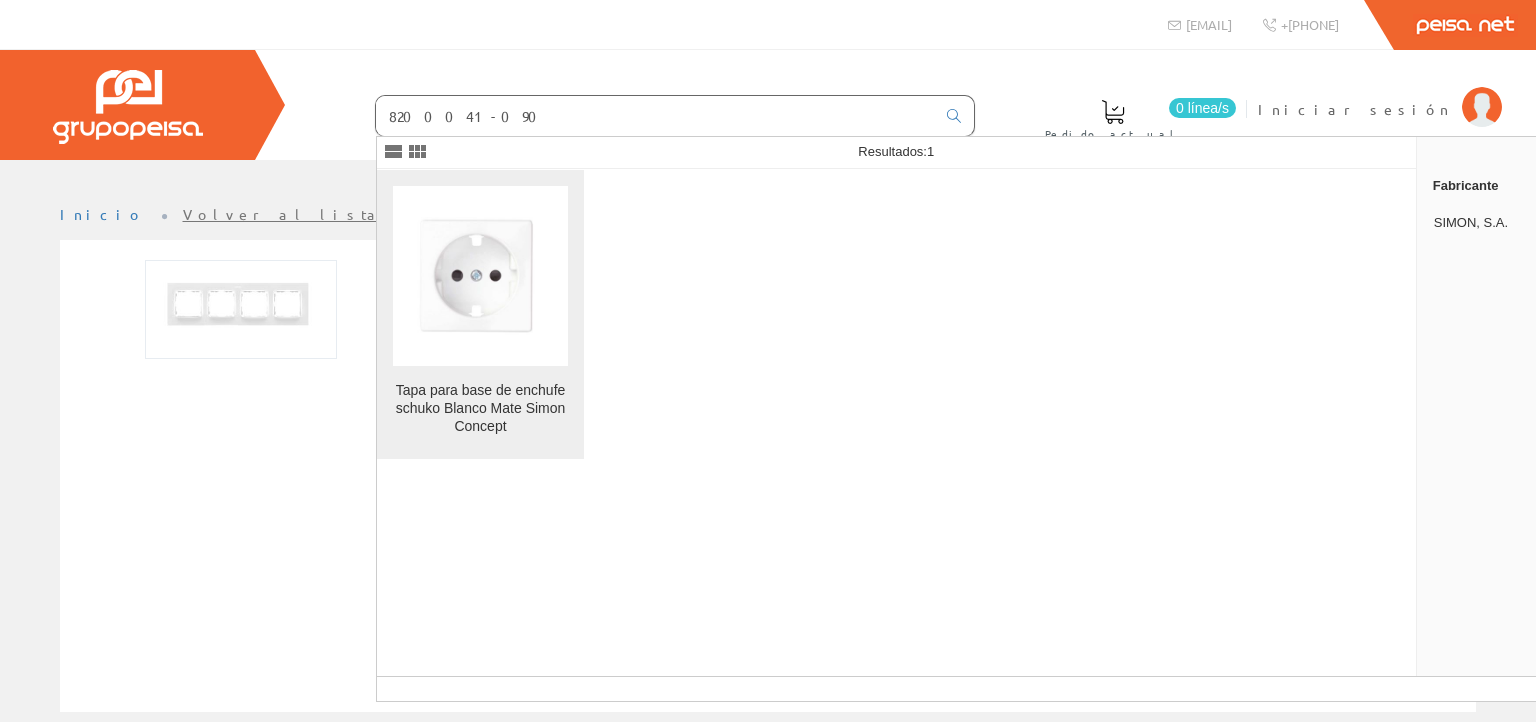 click on "Tapa para base de enchufe schuko Blanco Mate Simon Concept" at bounding box center [480, 409] 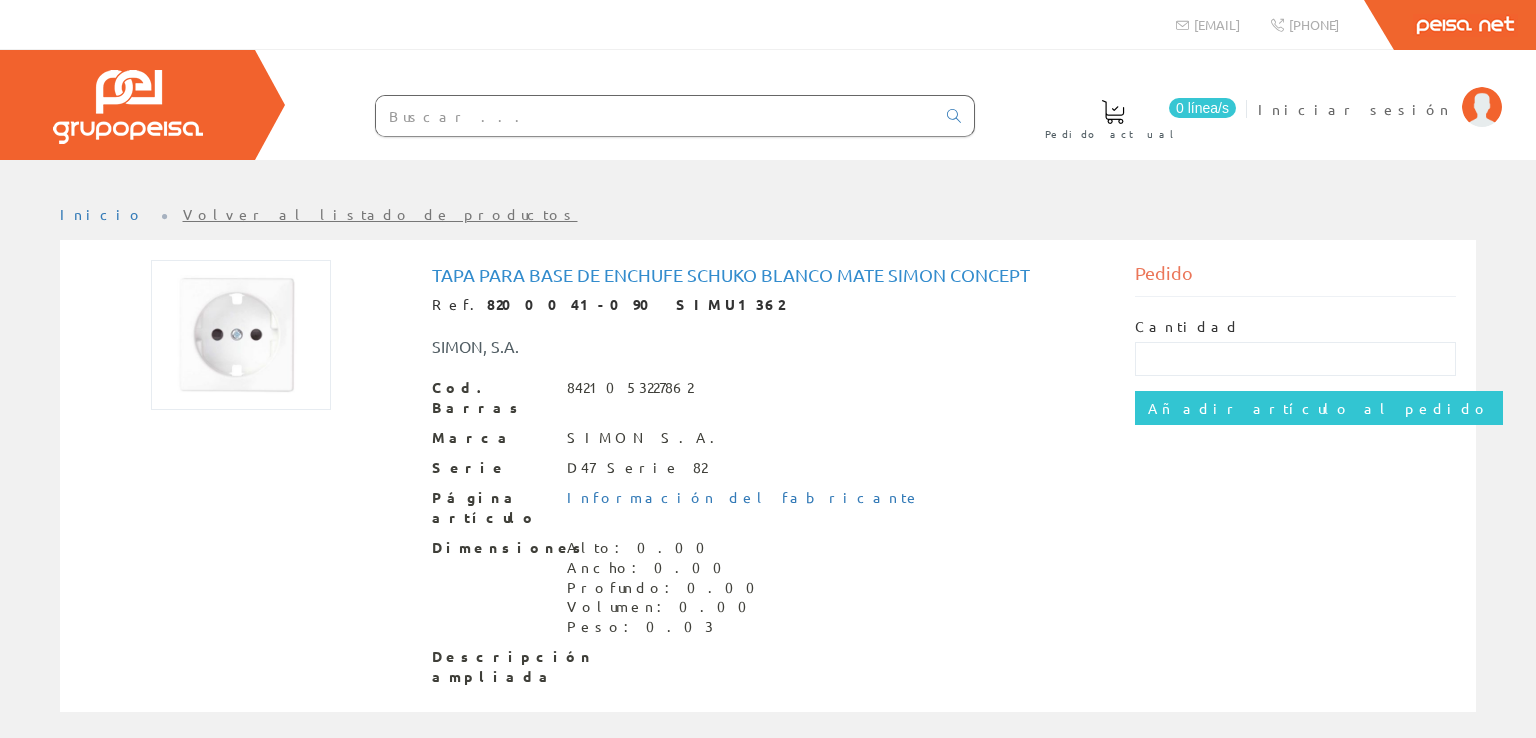 scroll, scrollTop: 0, scrollLeft: 0, axis: both 